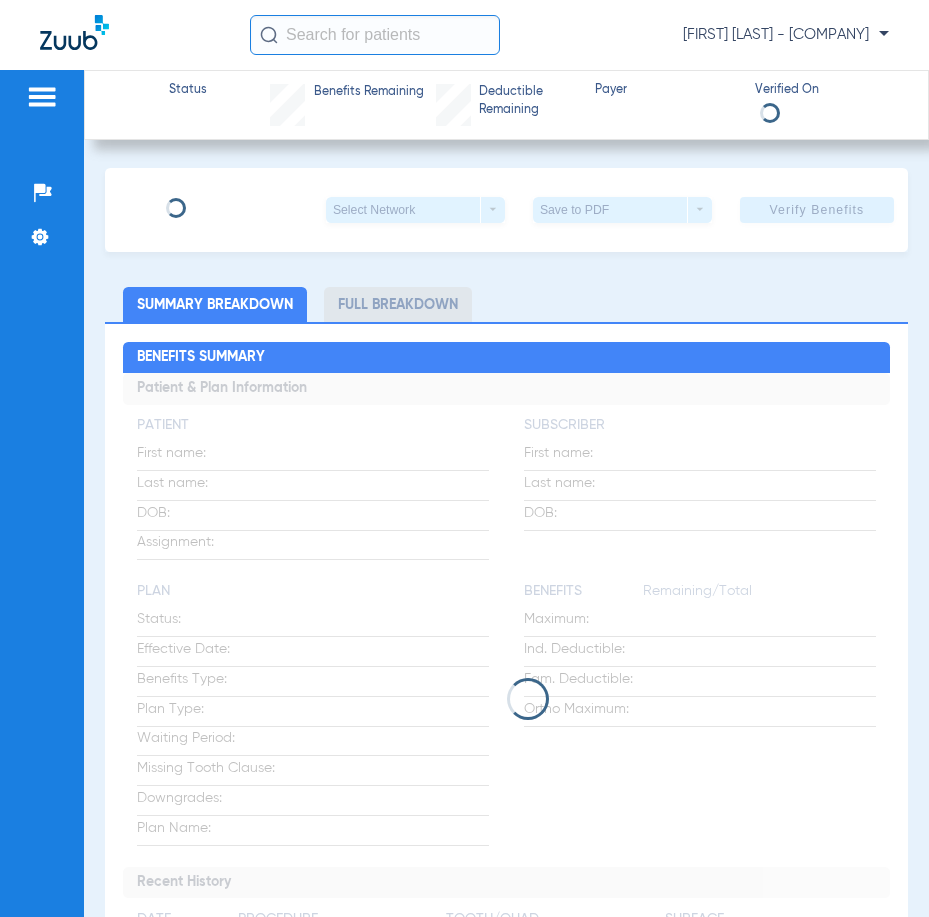 scroll, scrollTop: 0, scrollLeft: 0, axis: both 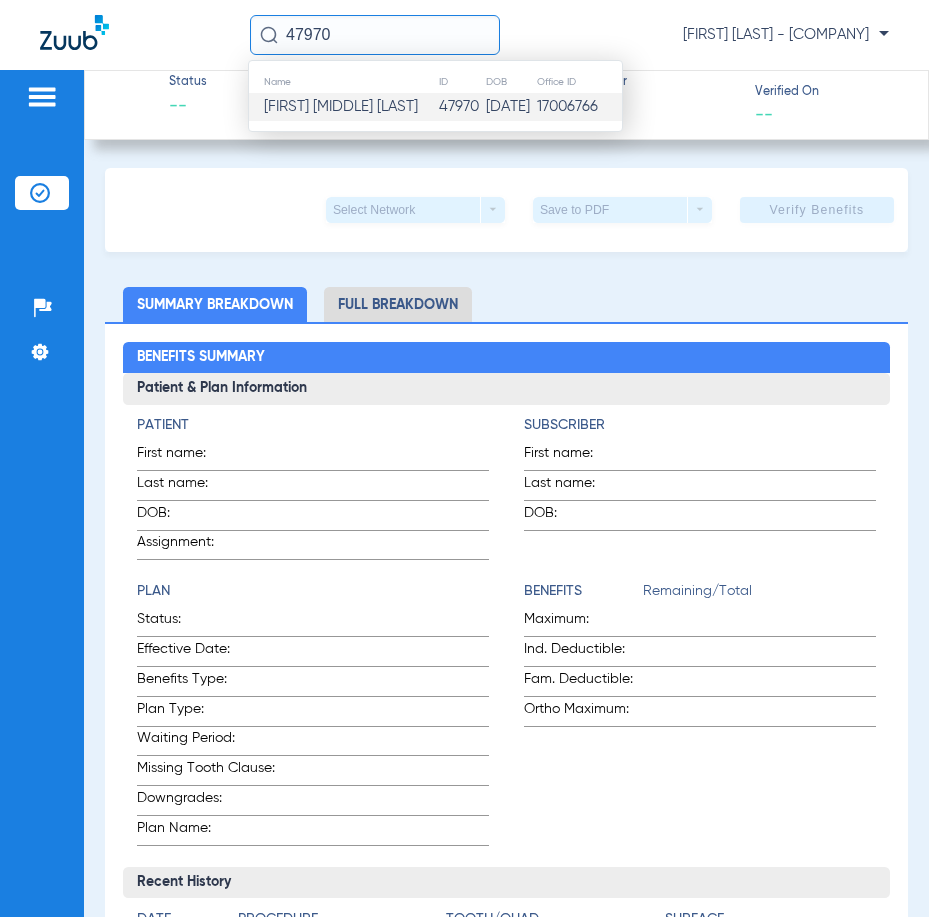 type on "47970" 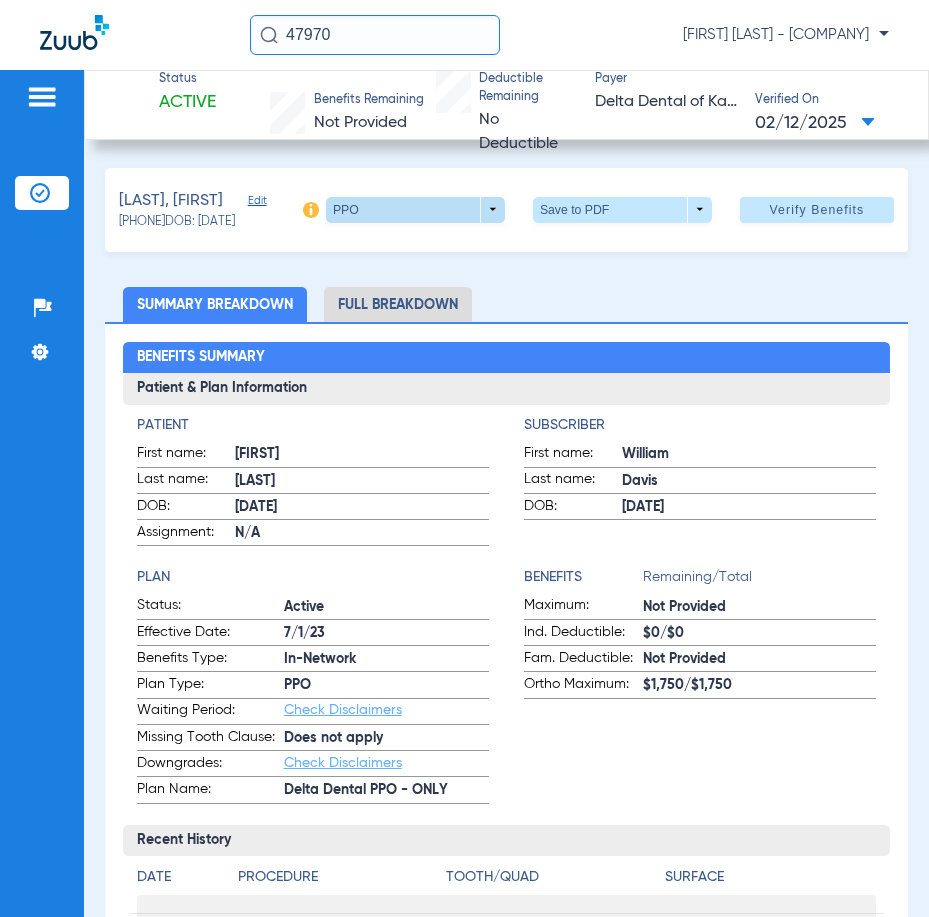click 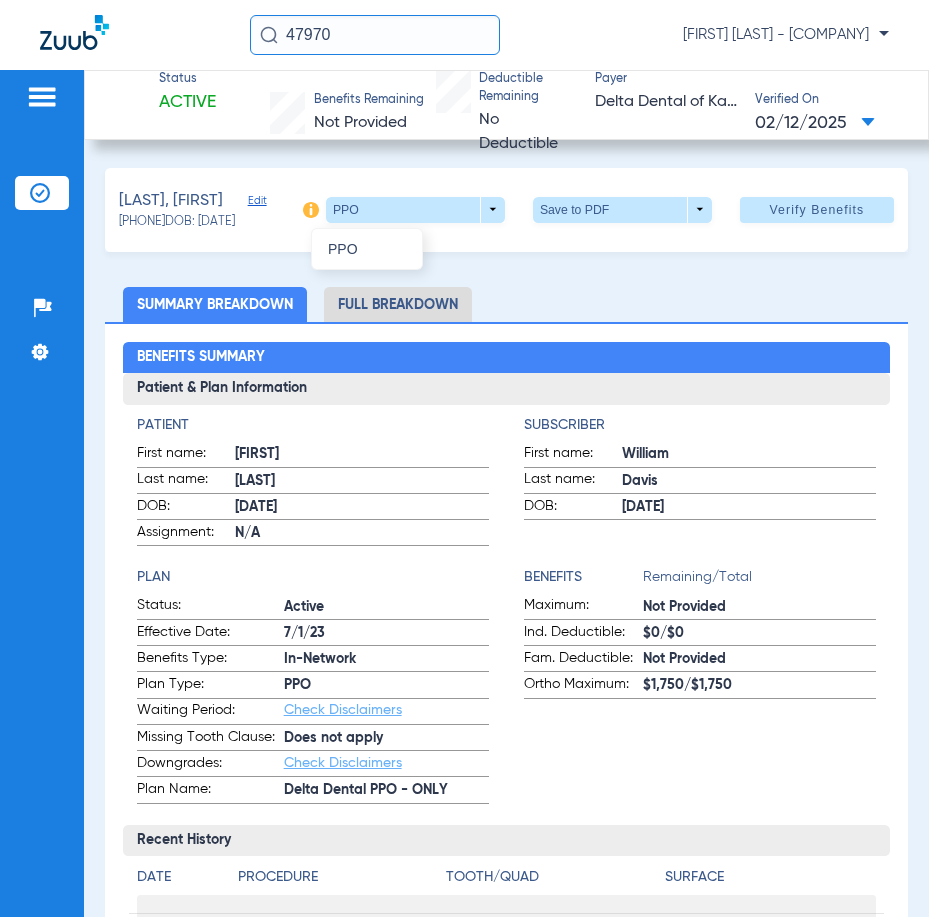 click at bounding box center [464, 458] 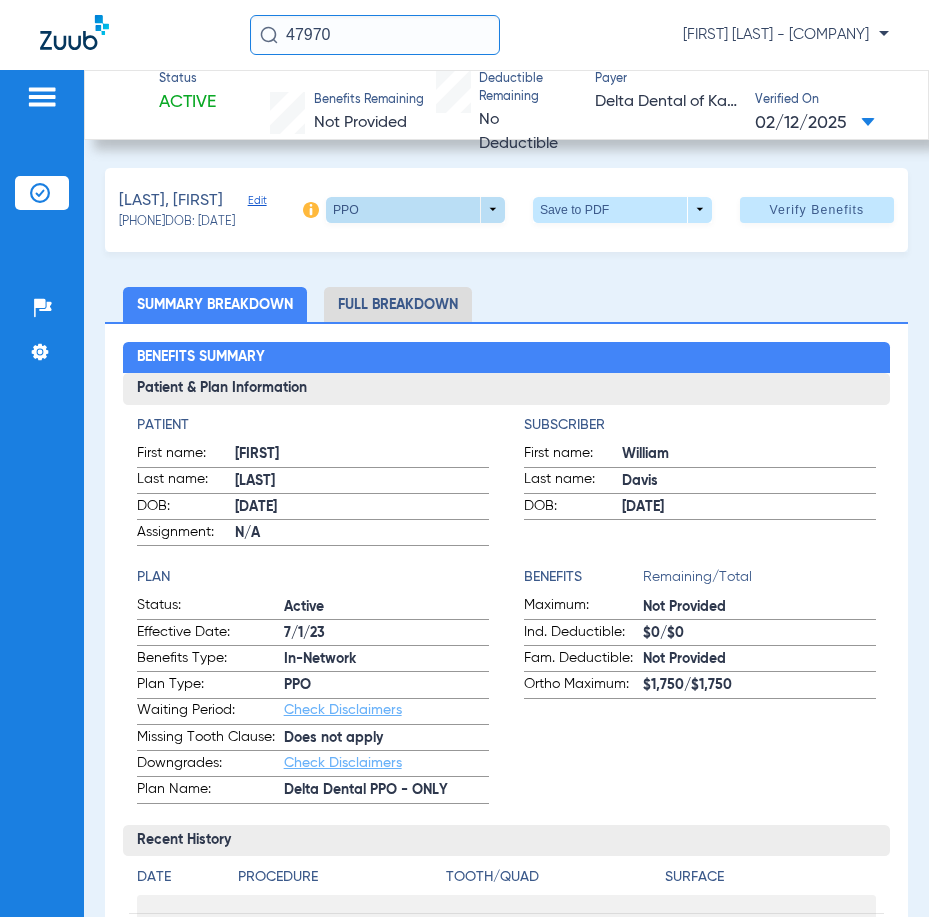 click 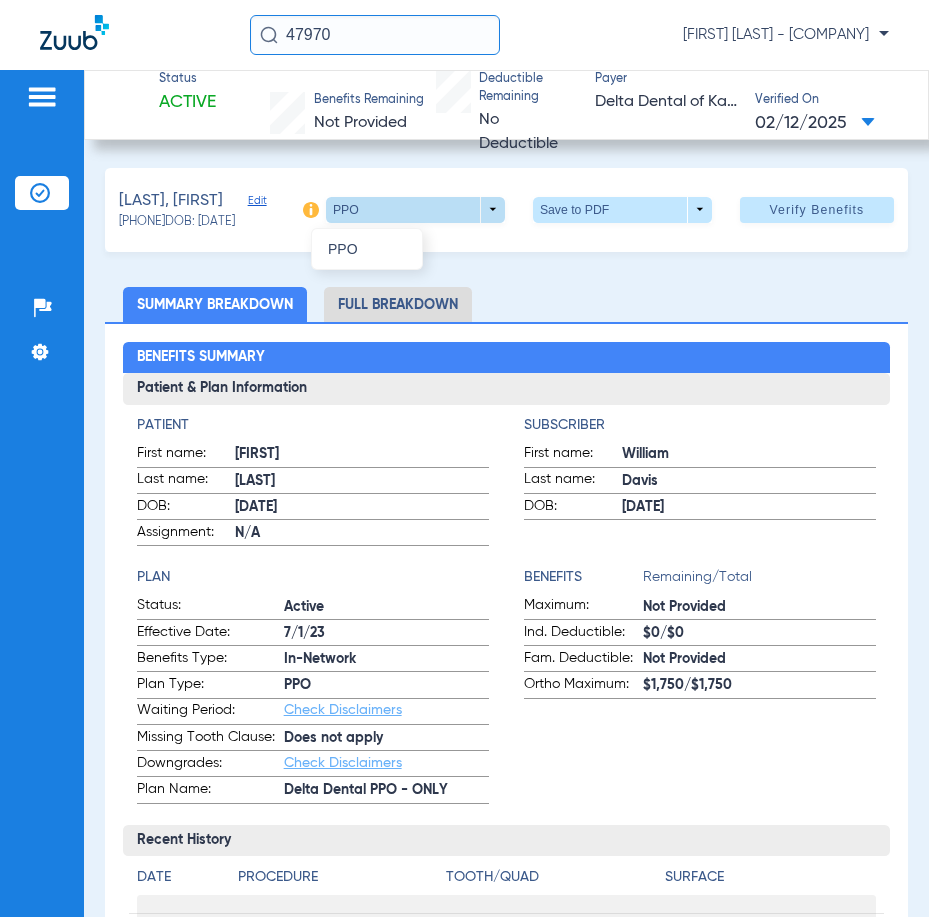 click at bounding box center [464, 458] 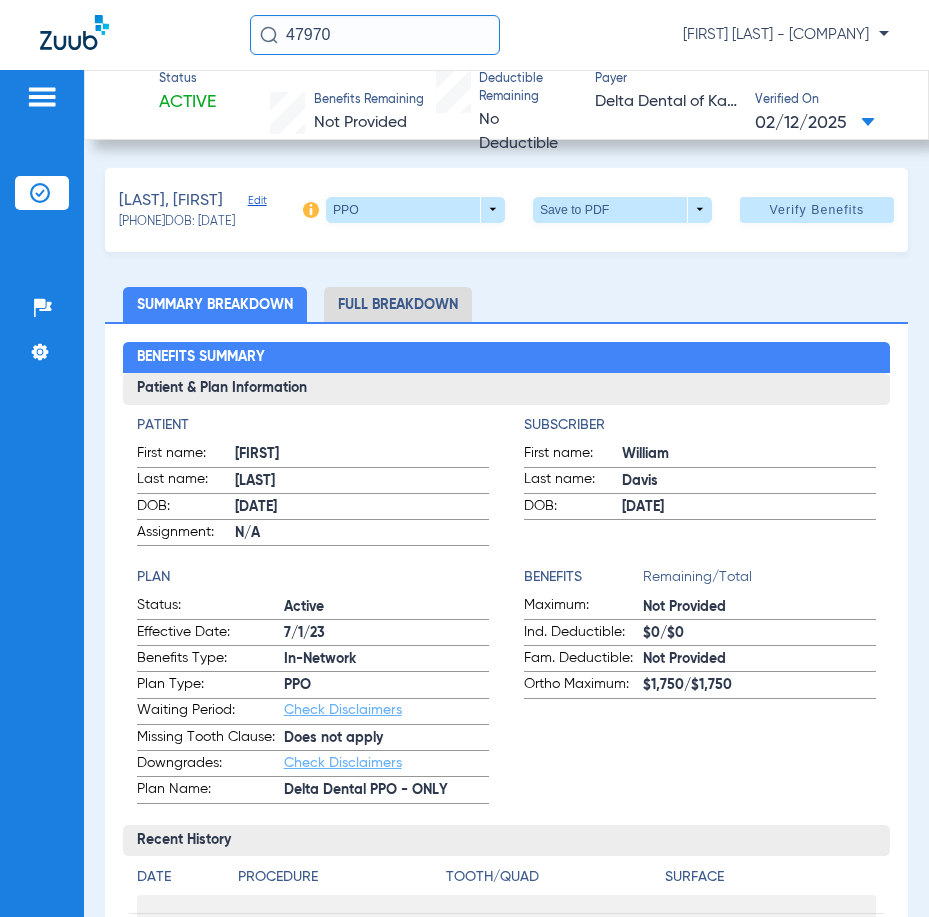 click 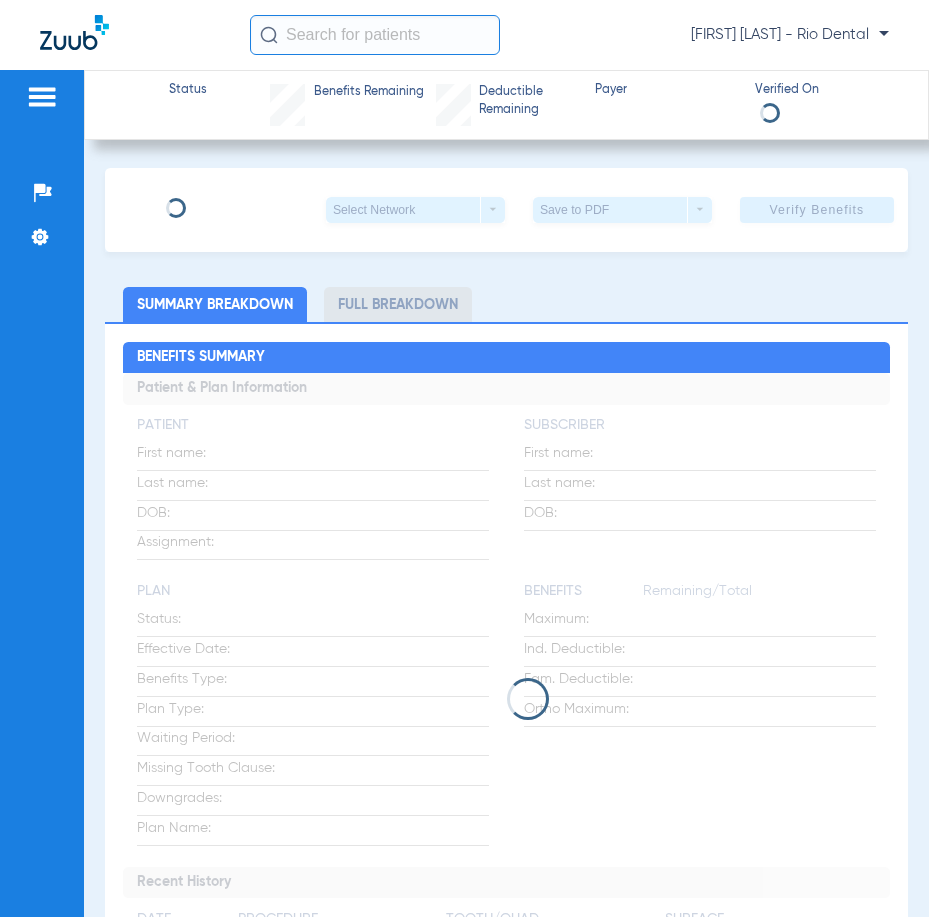 scroll, scrollTop: 0, scrollLeft: 0, axis: both 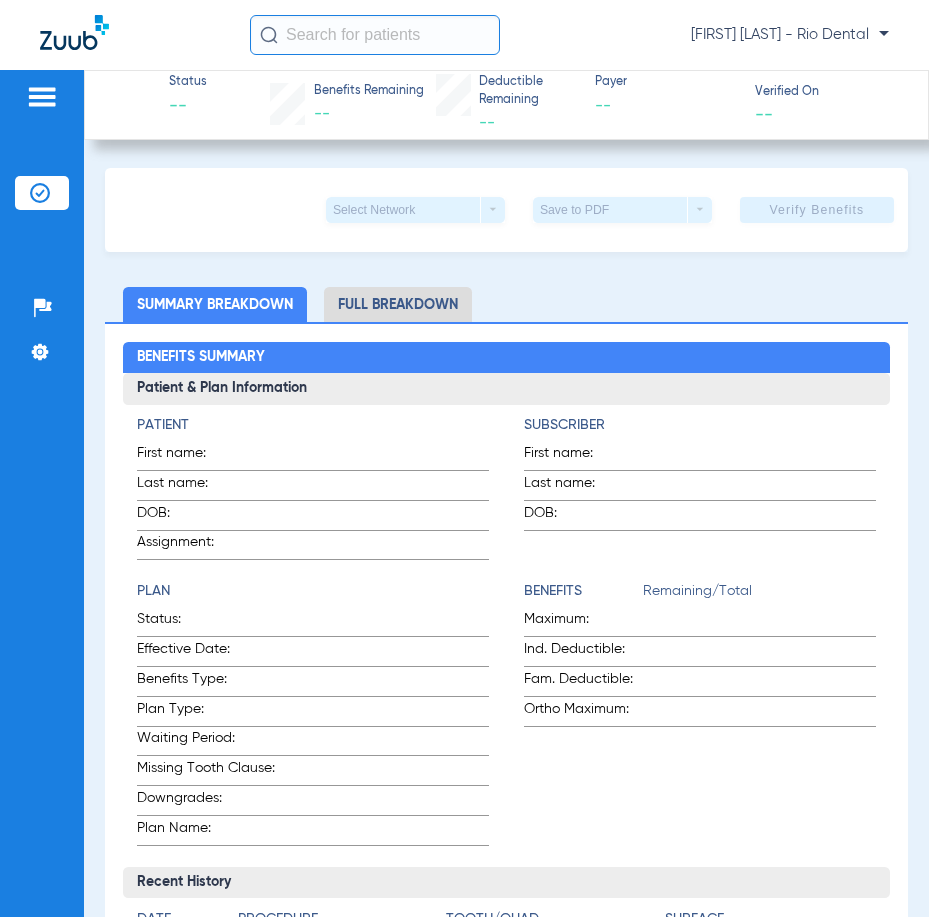 click 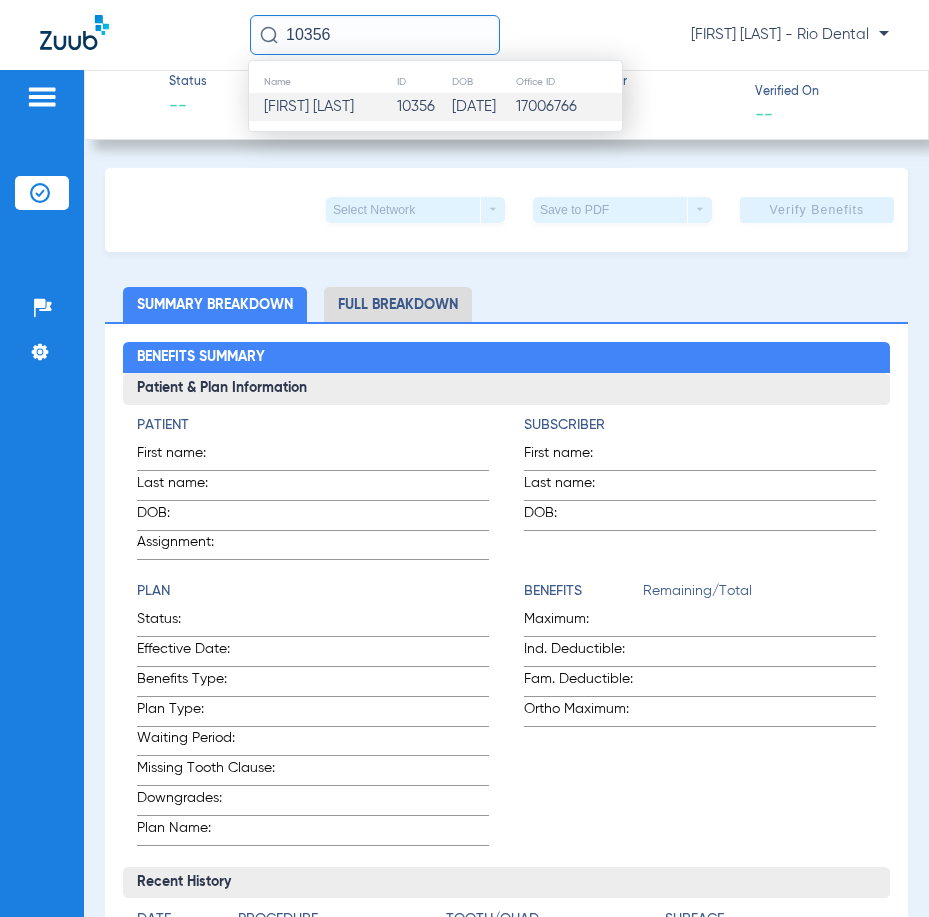 type on "10356" 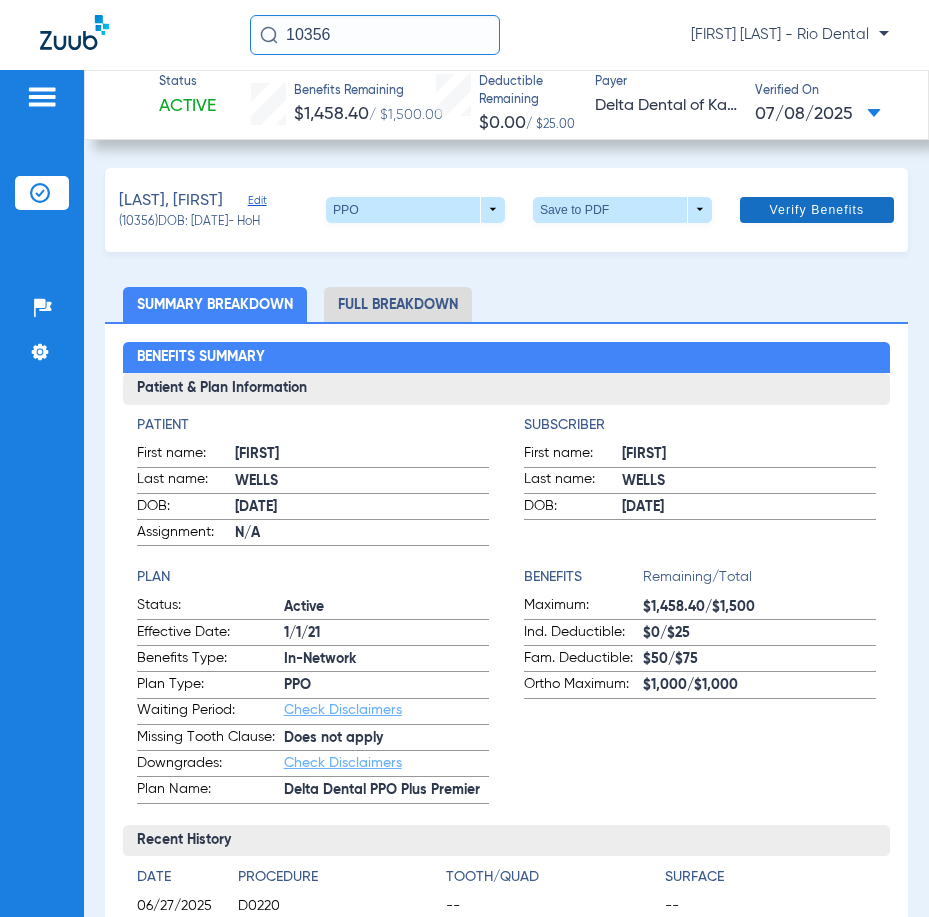 click on "Verify Benefits" 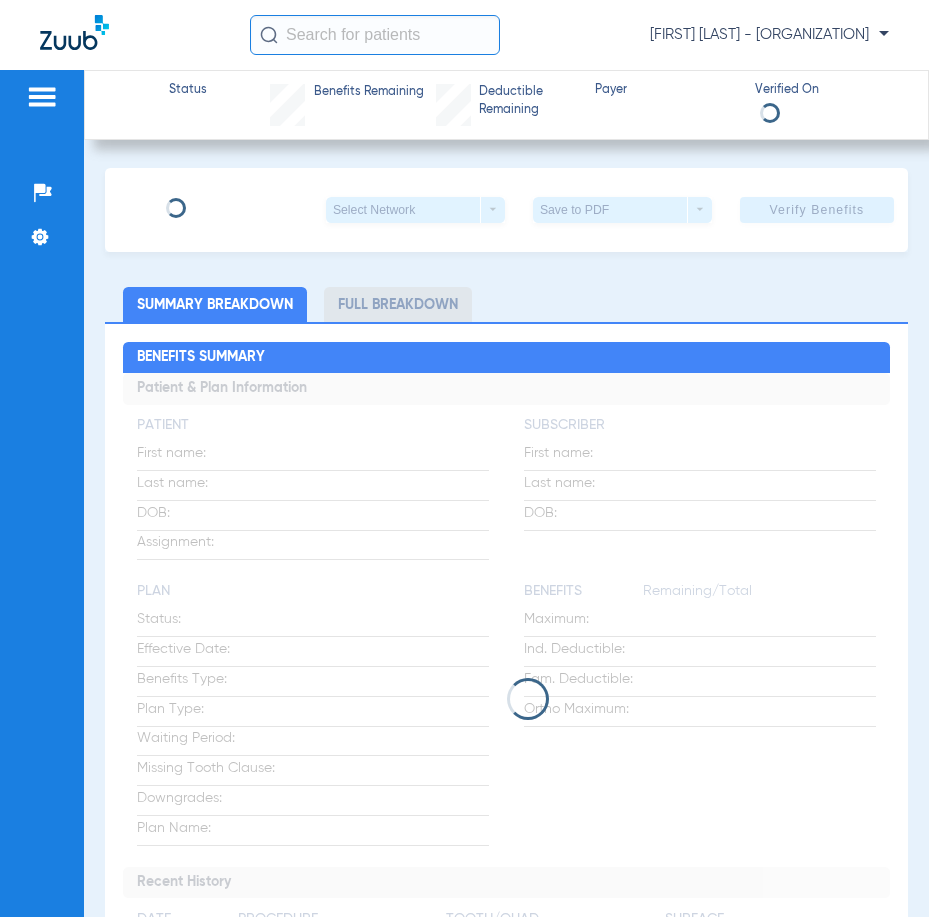 scroll, scrollTop: 0, scrollLeft: 0, axis: both 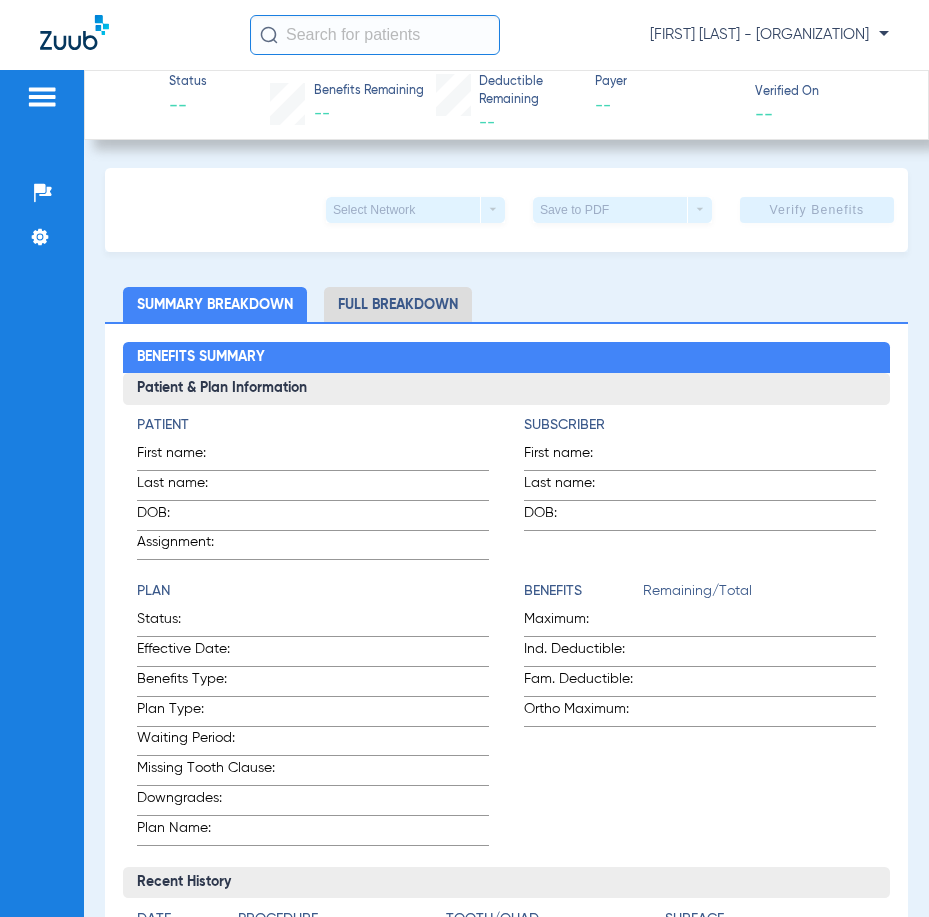 click 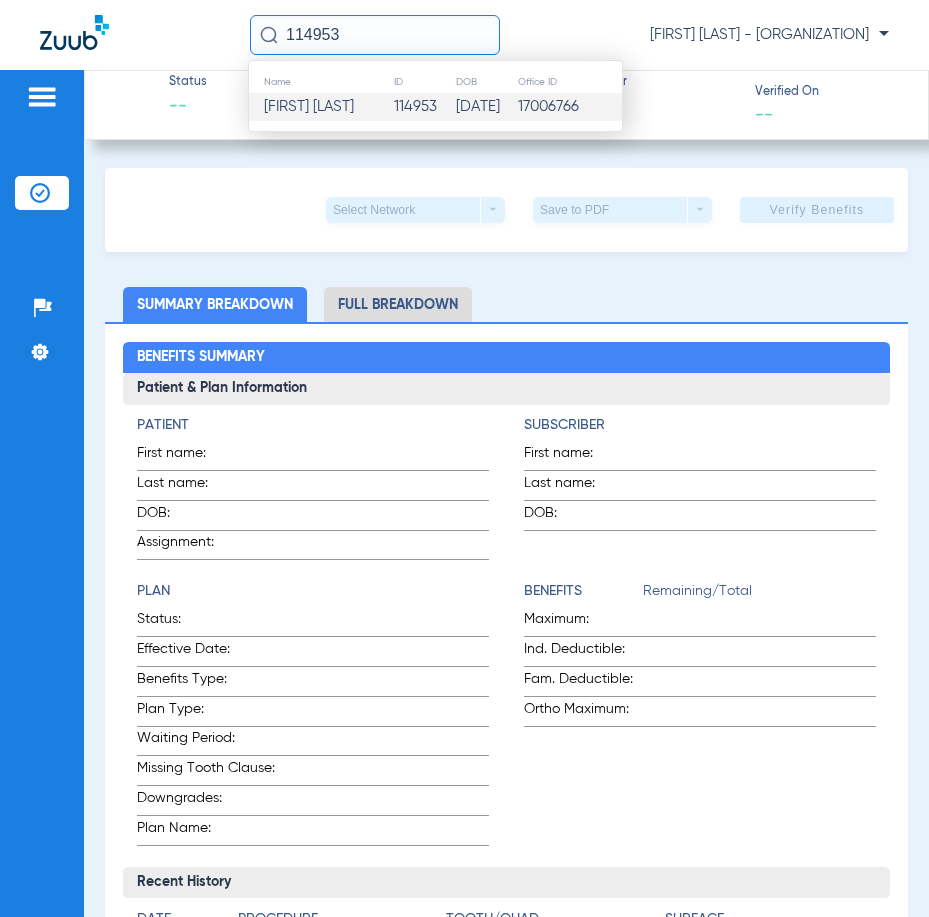 type on "114953" 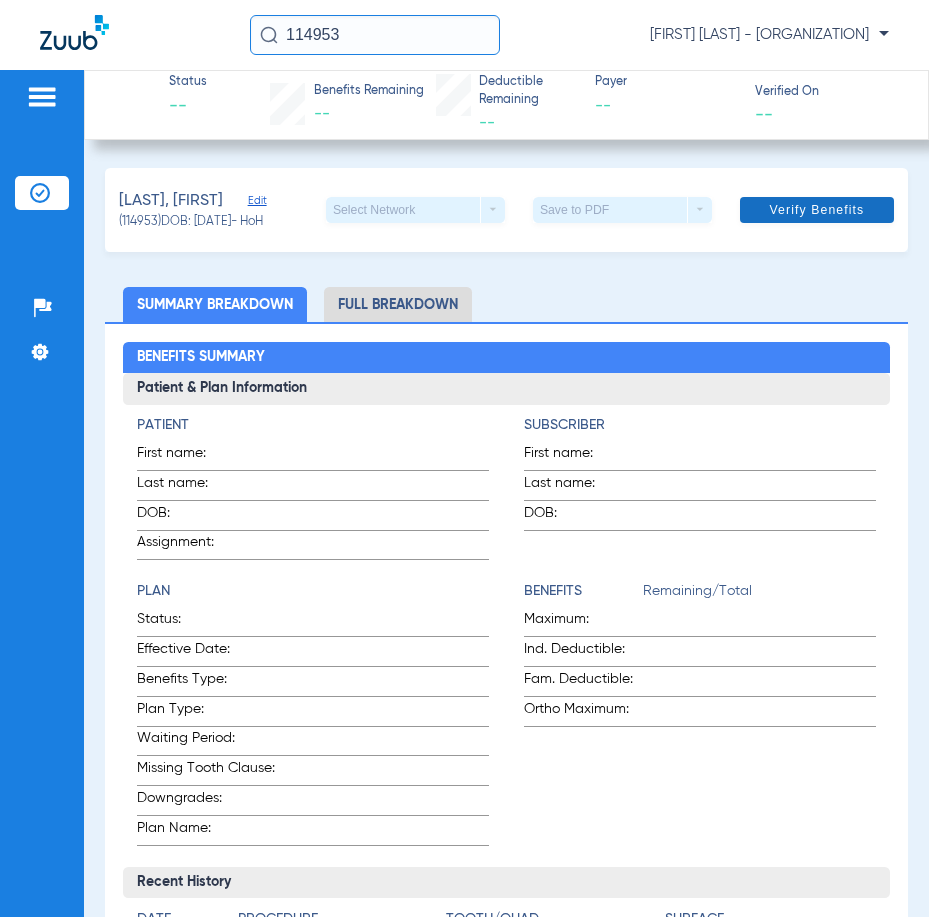 click on "Verify Benefits" 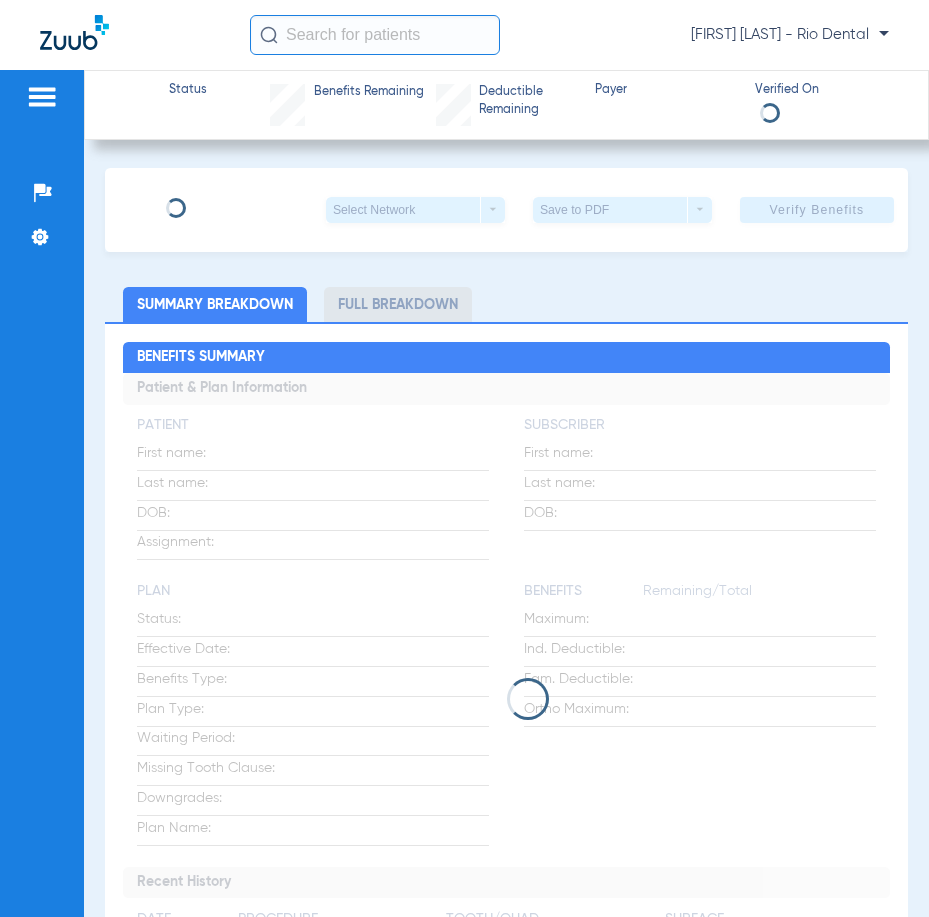 scroll, scrollTop: 0, scrollLeft: 0, axis: both 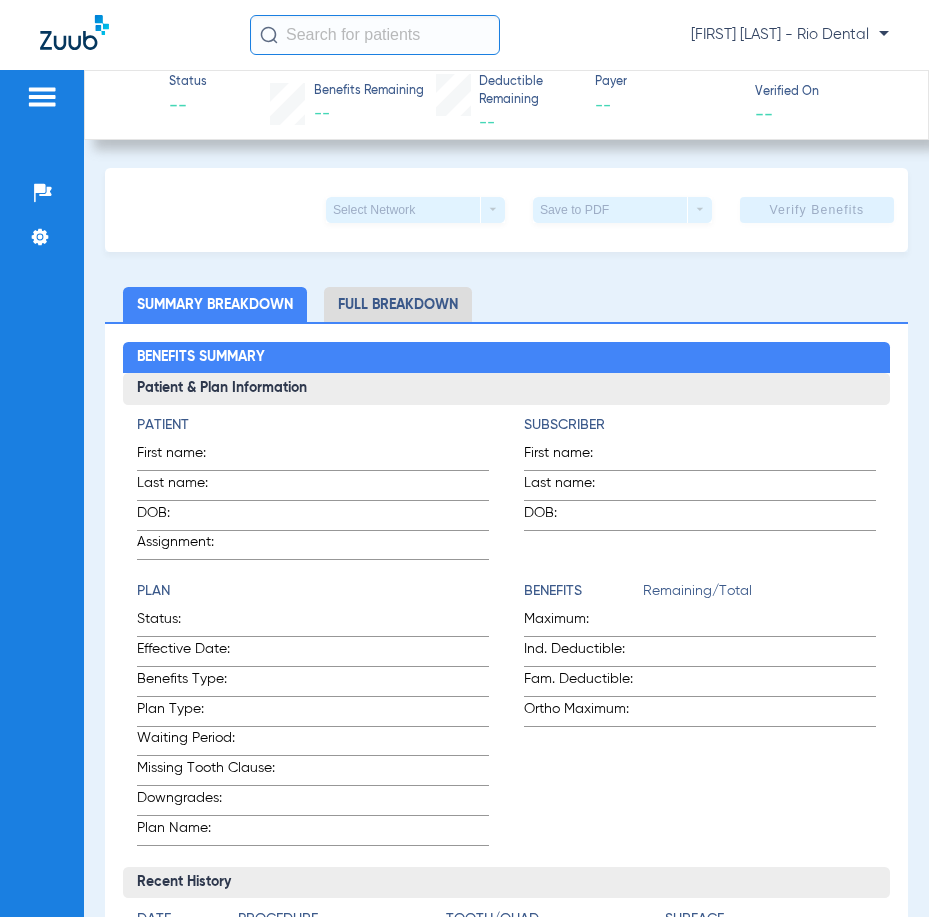 click 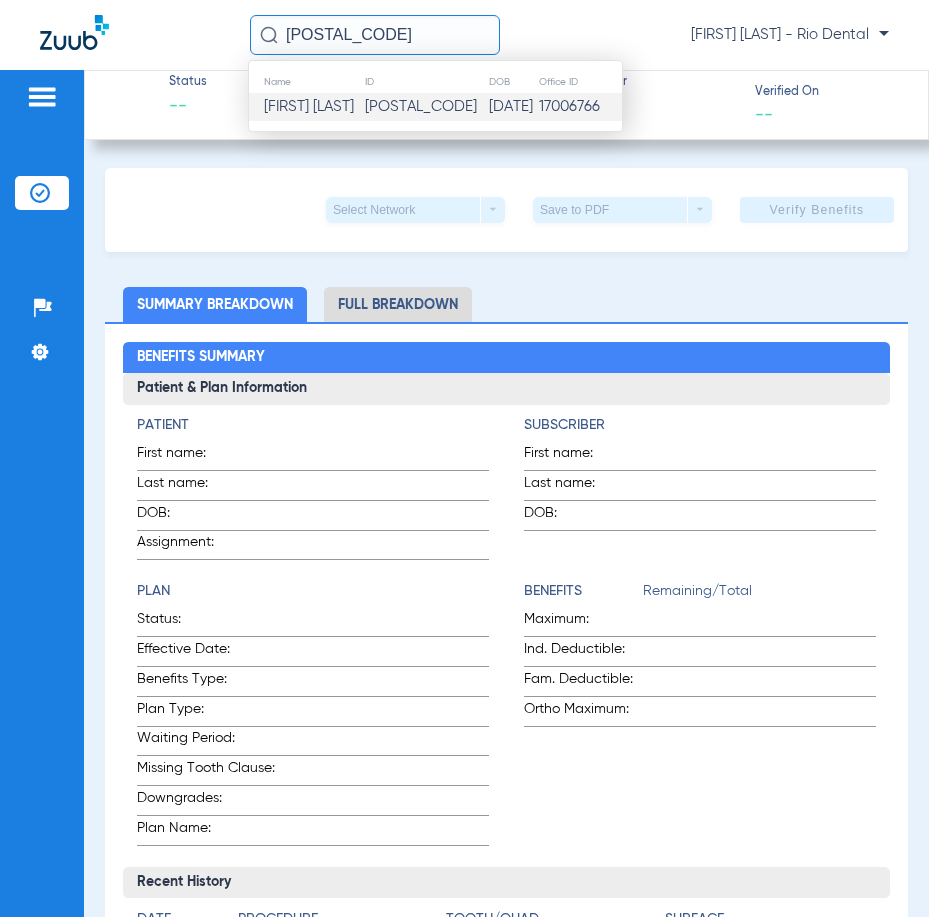 type on "[POSTAL_CODE]" 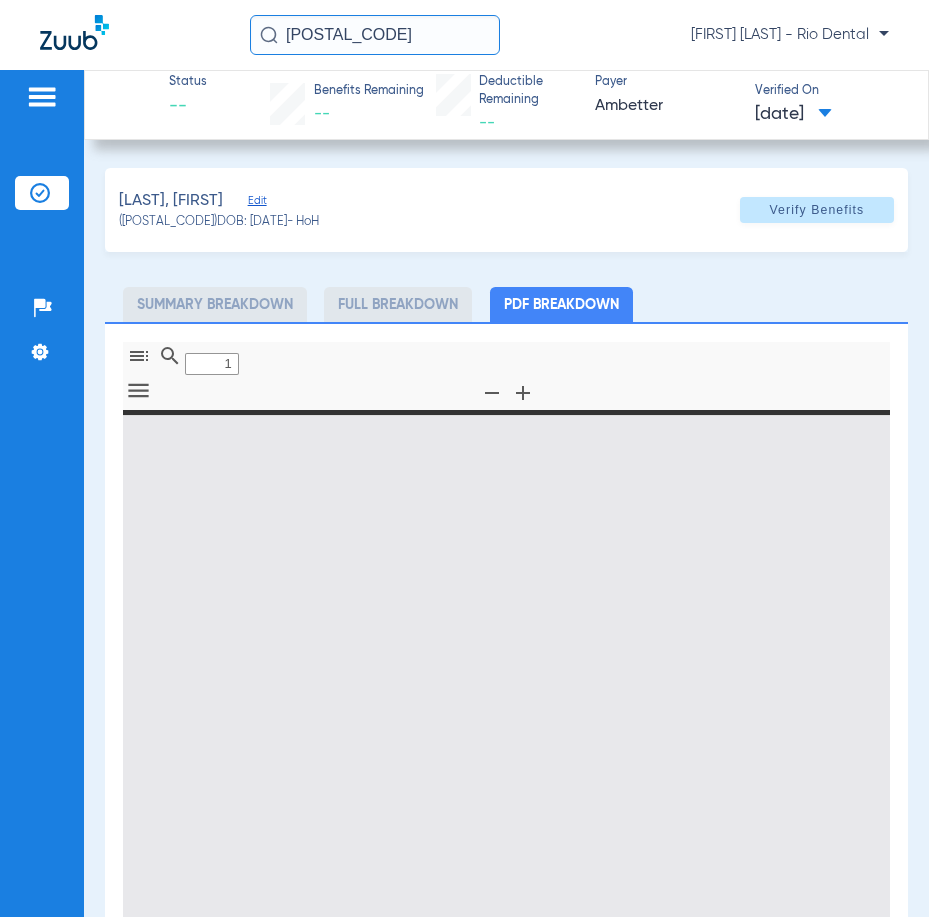 type on "0" 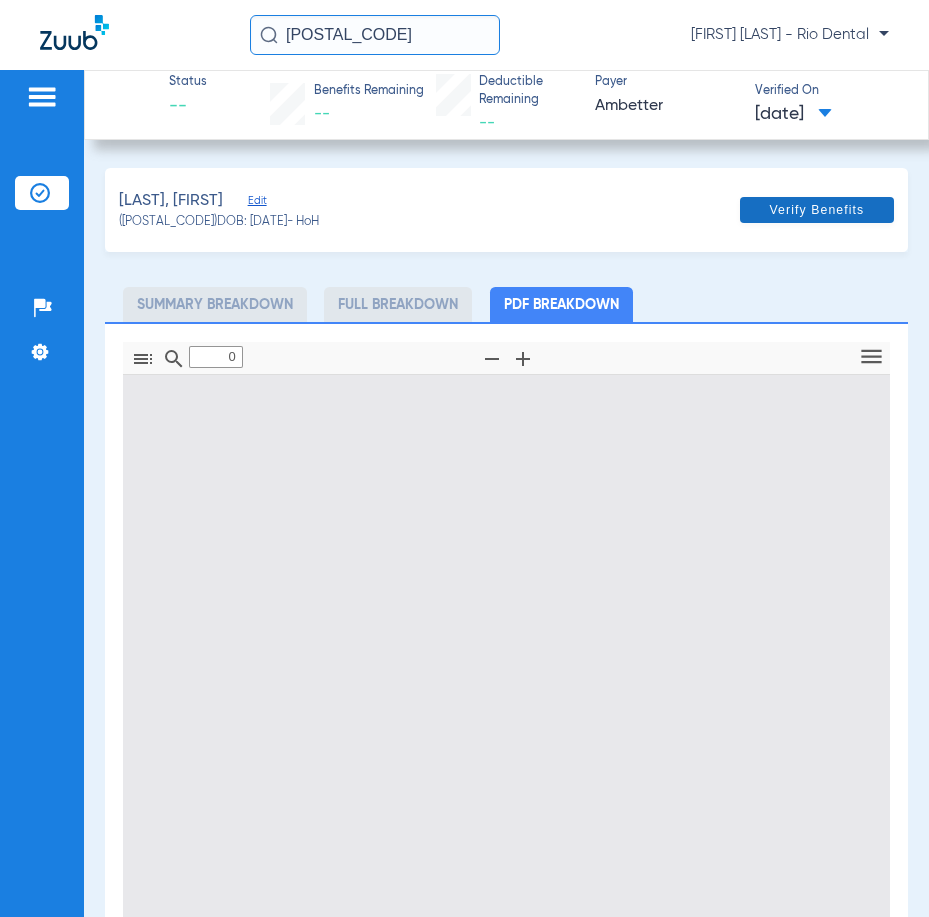 type on "1" 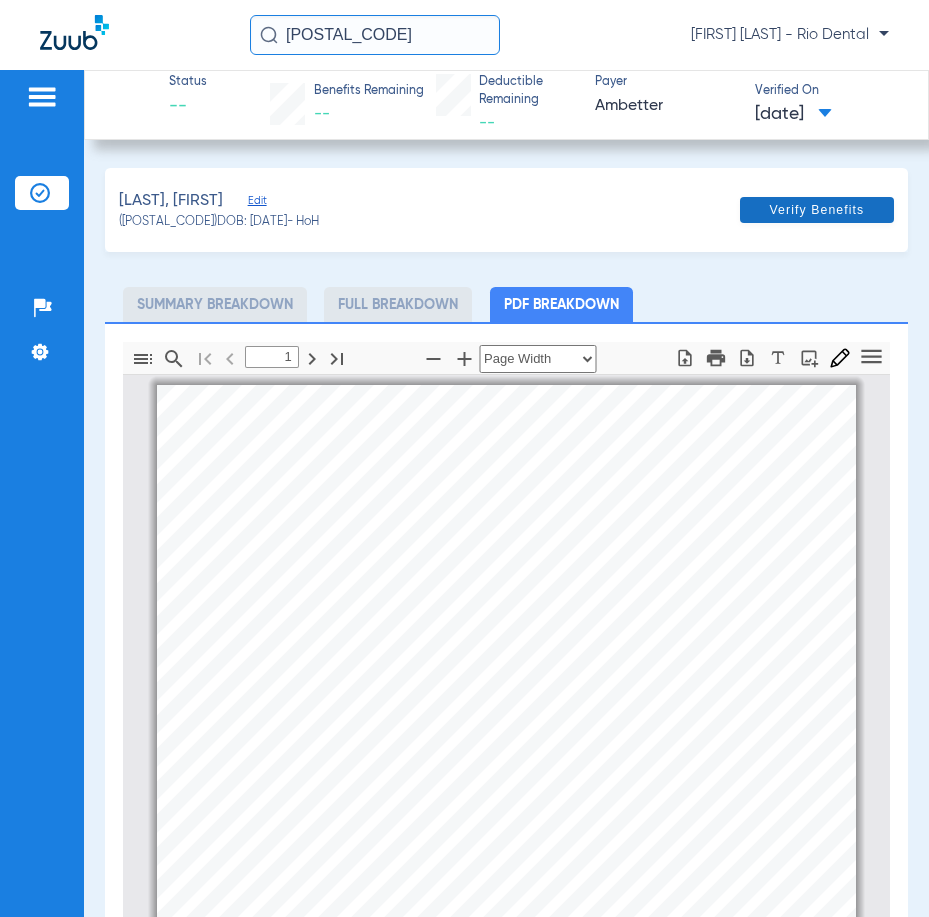 scroll, scrollTop: 10, scrollLeft: 0, axis: vertical 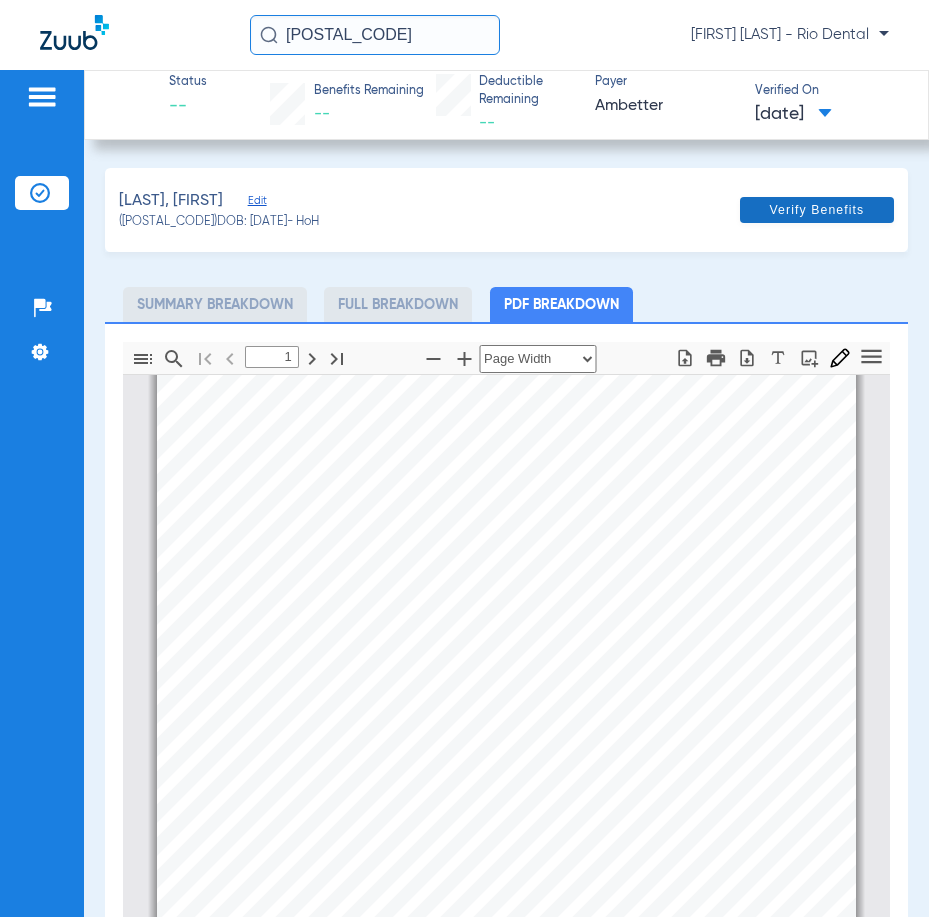 click 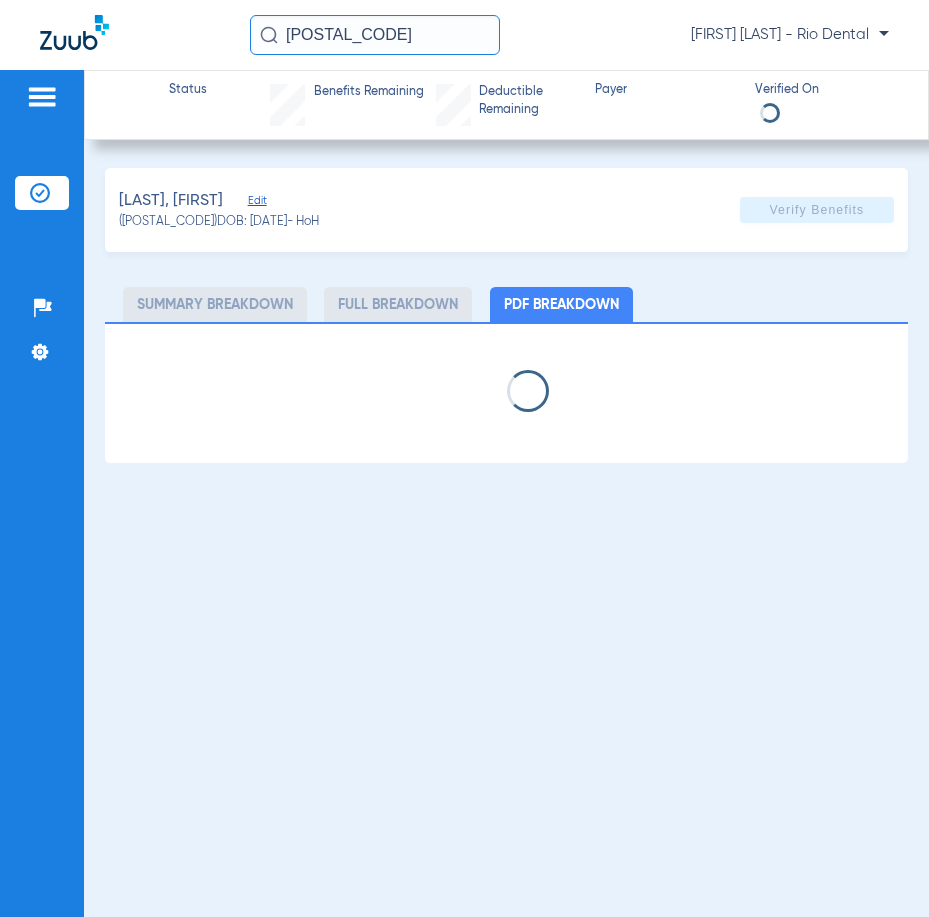 select on "page-width" 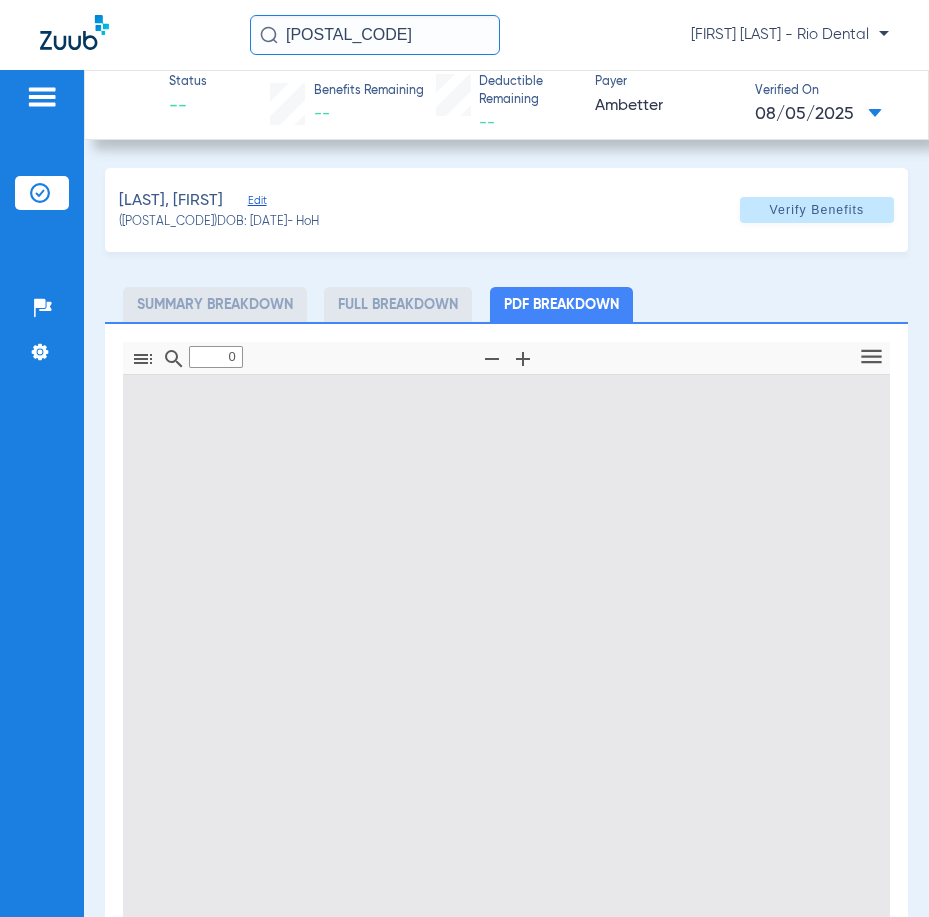 type on "1" 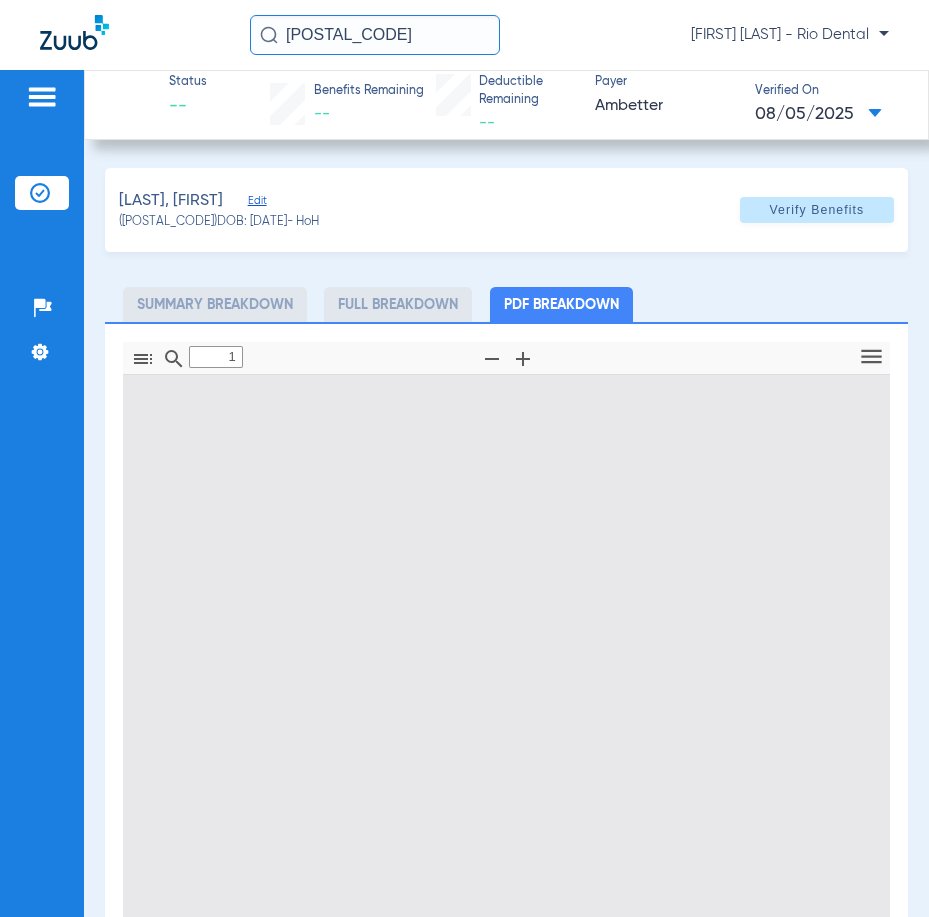 scroll, scrollTop: 10, scrollLeft: 0, axis: vertical 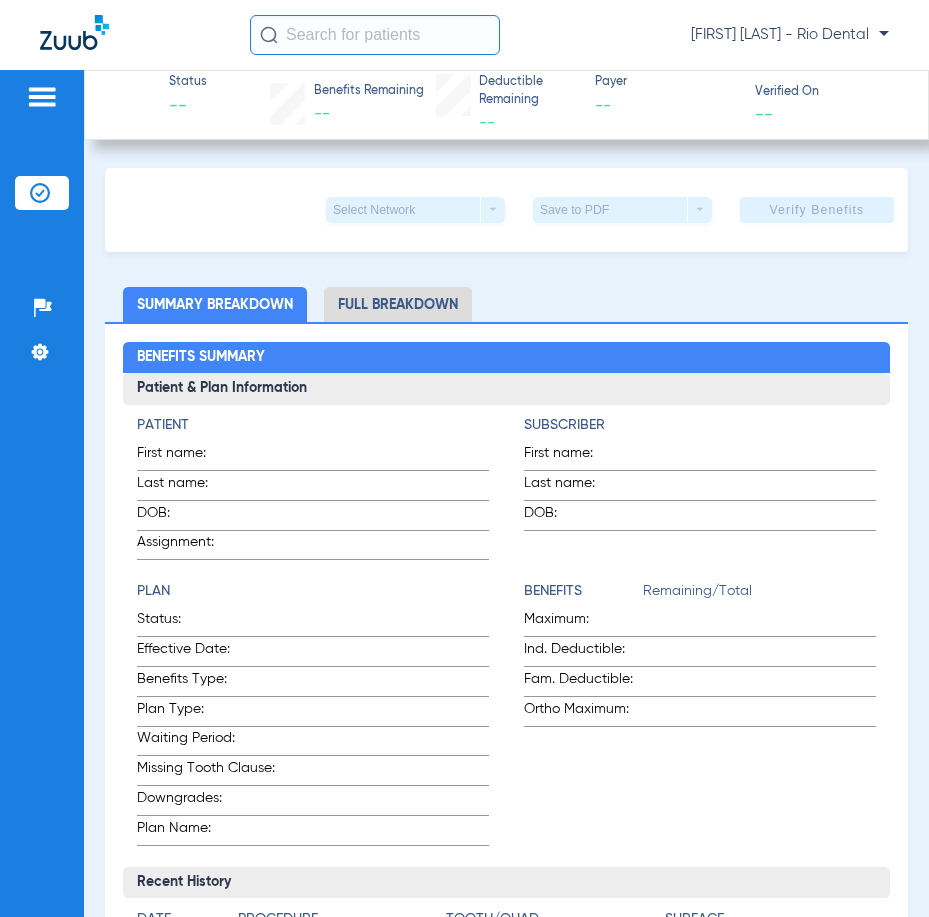 click 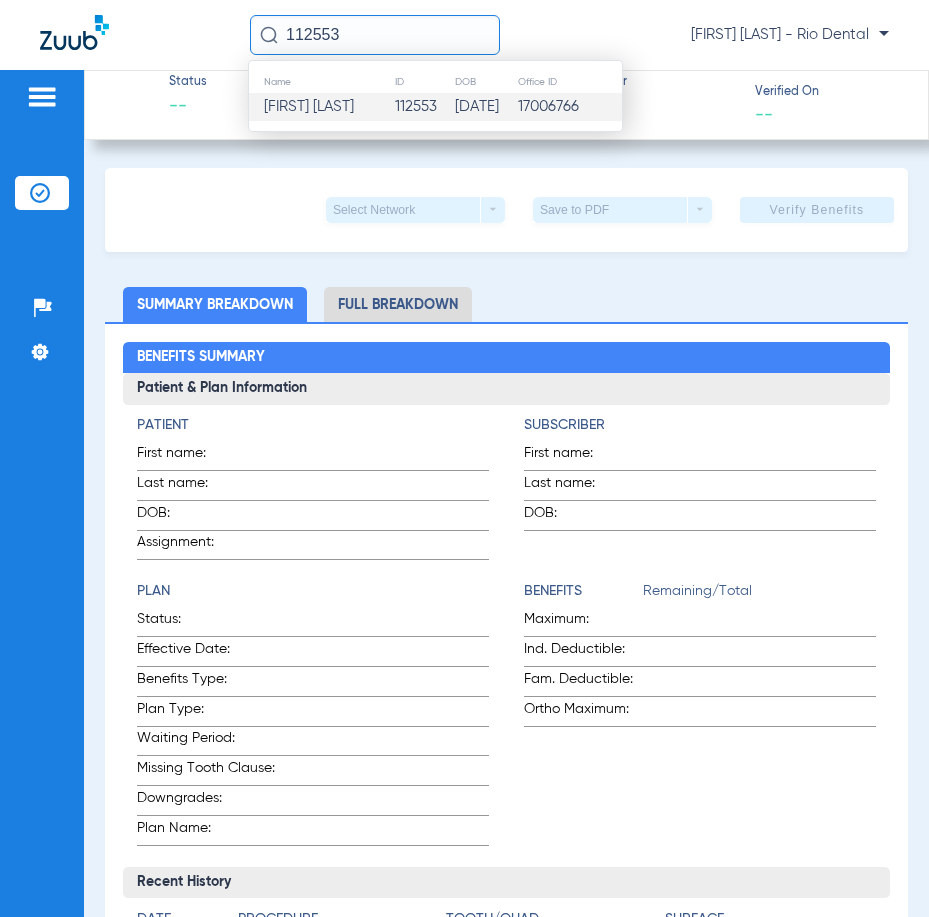 type on "112553" 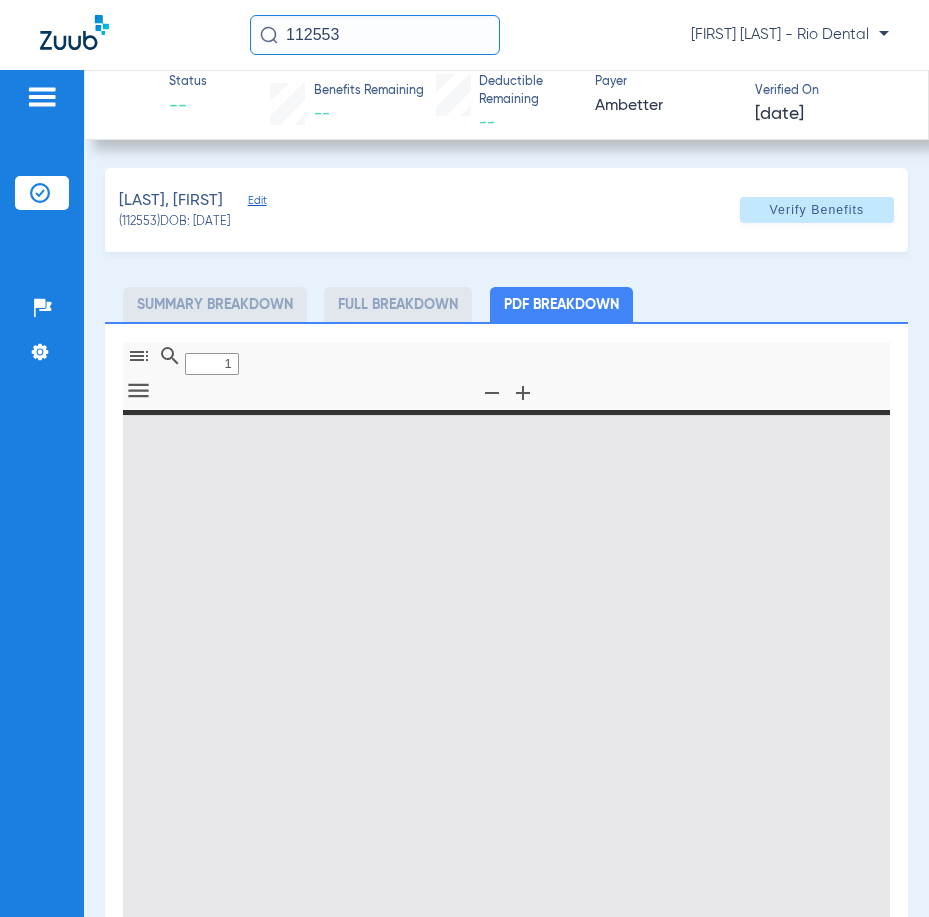 type on "0" 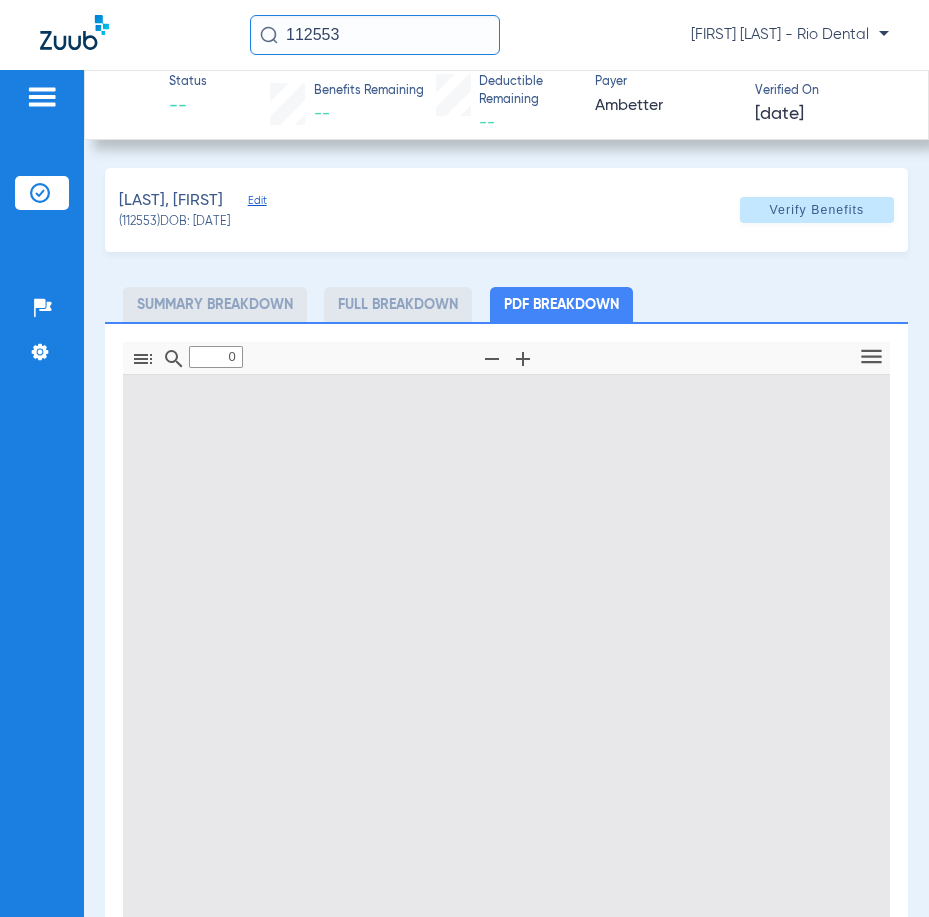 type on "1" 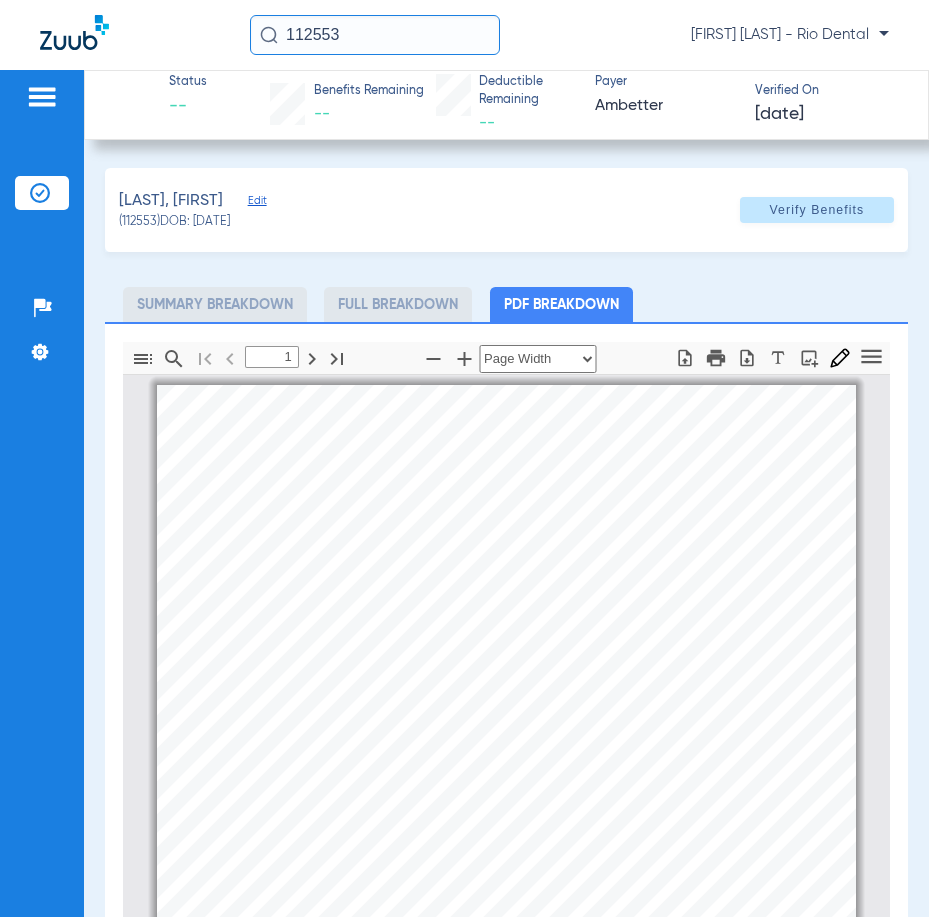 scroll, scrollTop: 10, scrollLeft: 0, axis: vertical 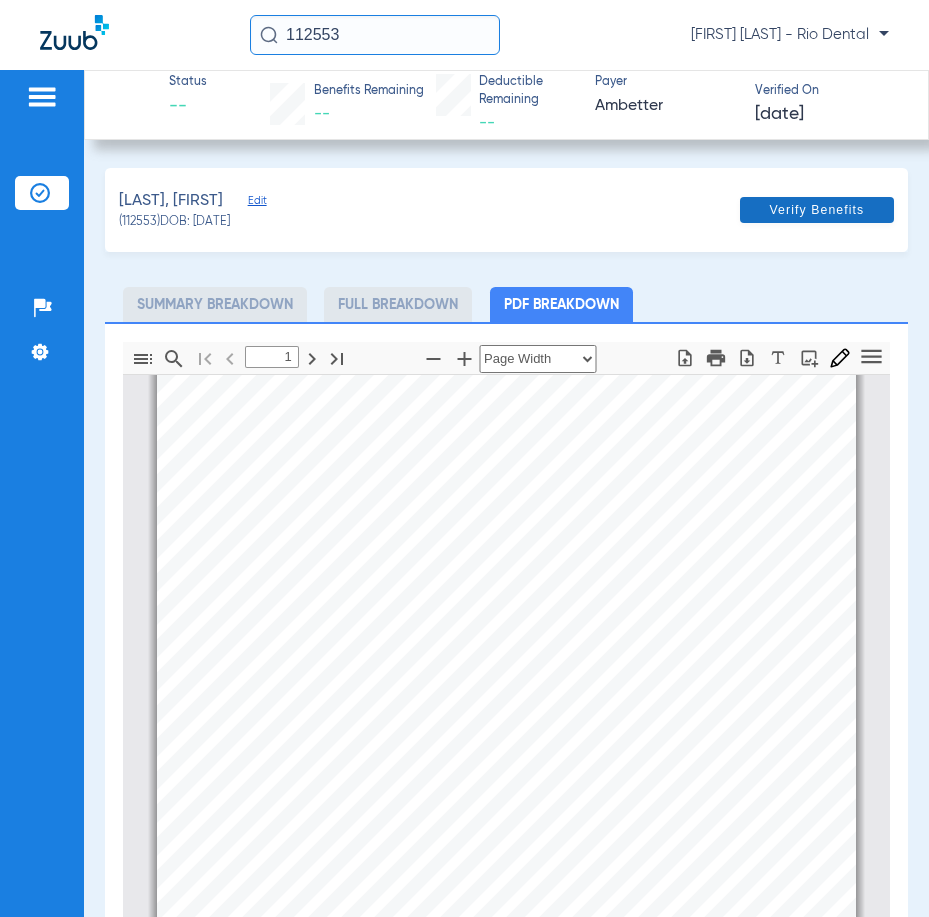 click on "[LAST], [FIRST]   Edit   ([NUMBER])   DOB: [DATE]   Verify Benefits" 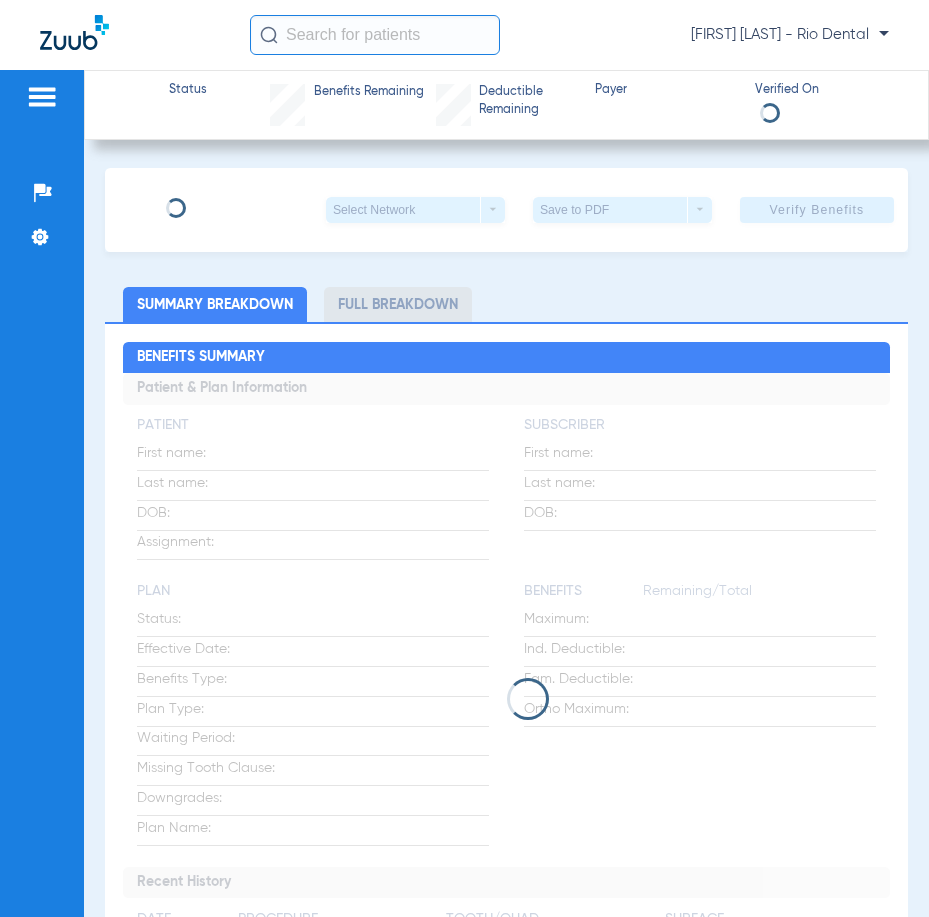 scroll, scrollTop: 0, scrollLeft: 0, axis: both 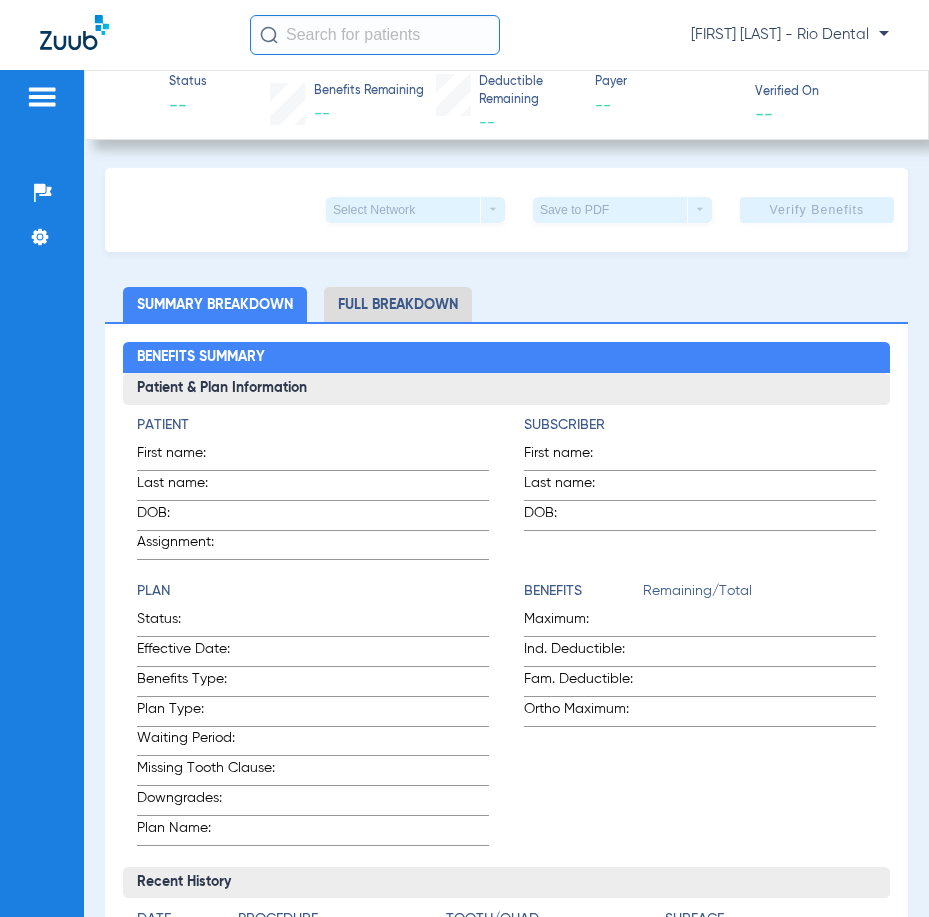 click 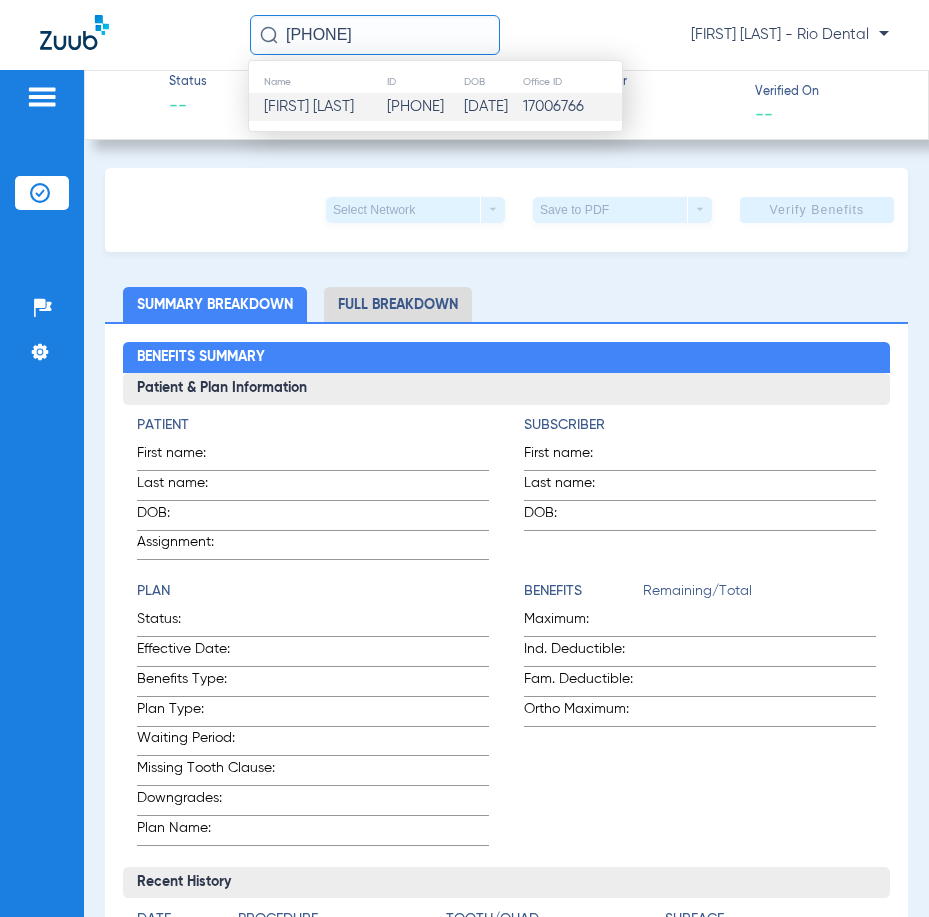 type on "47566" 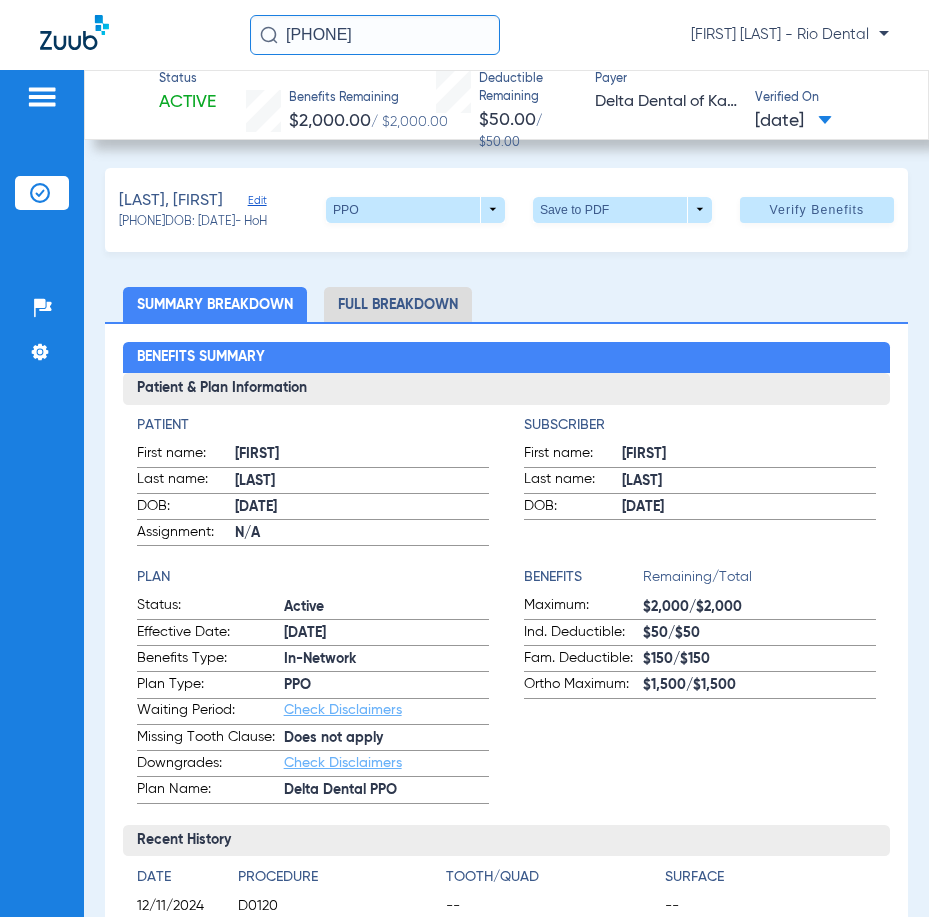 click on "Verify Benefits" 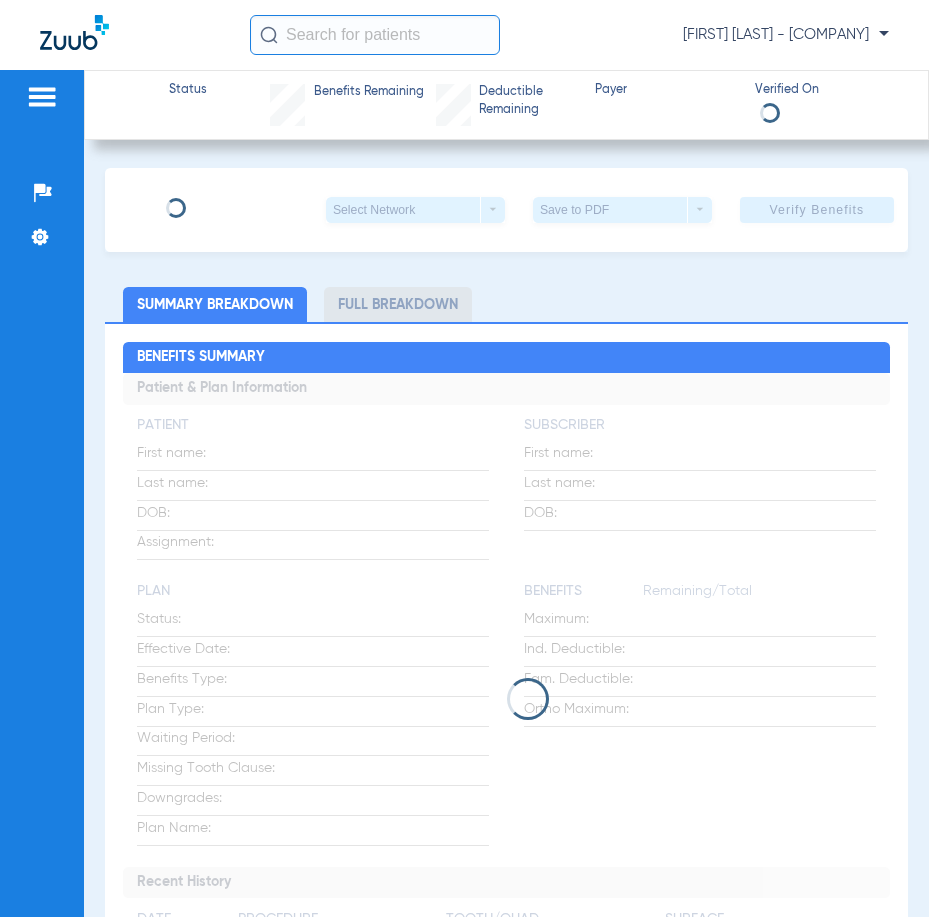 scroll, scrollTop: 0, scrollLeft: 0, axis: both 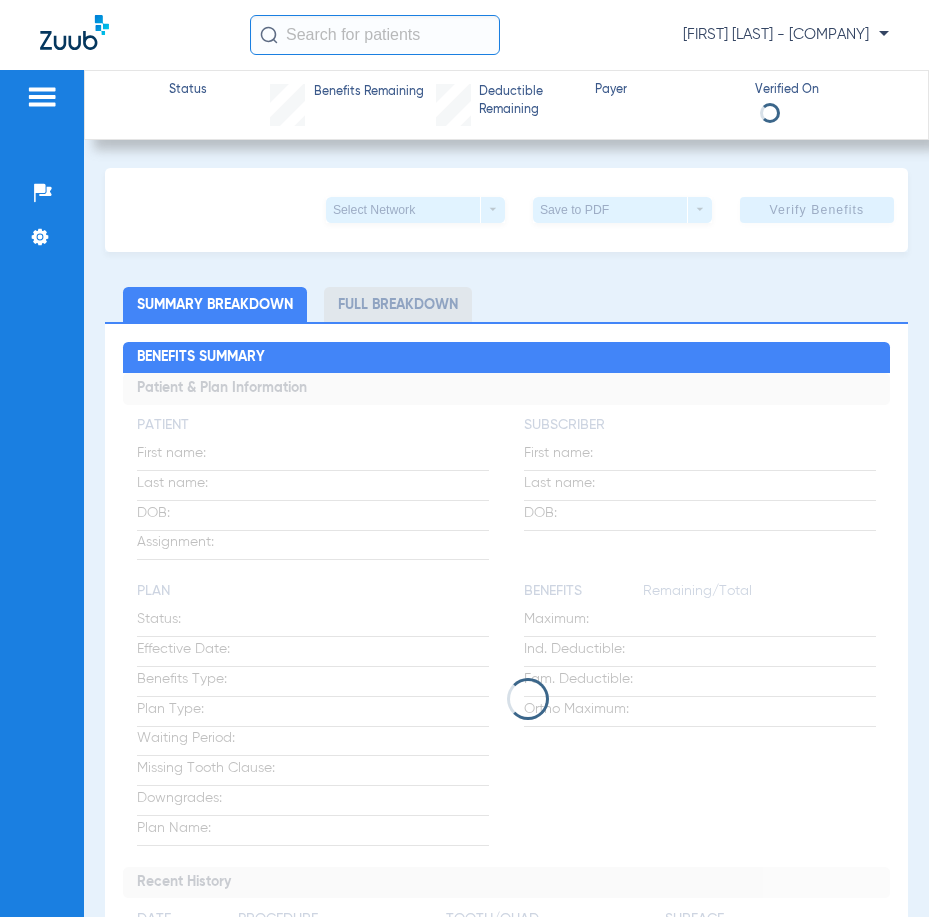 click 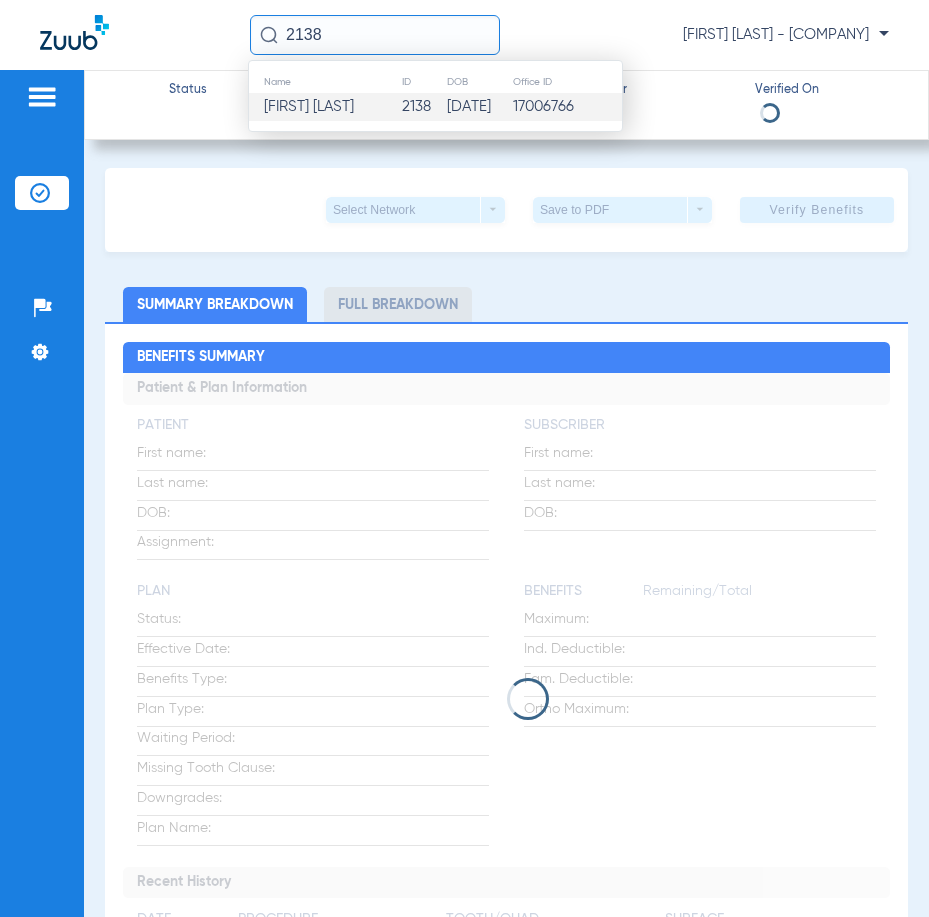 type on "2138" 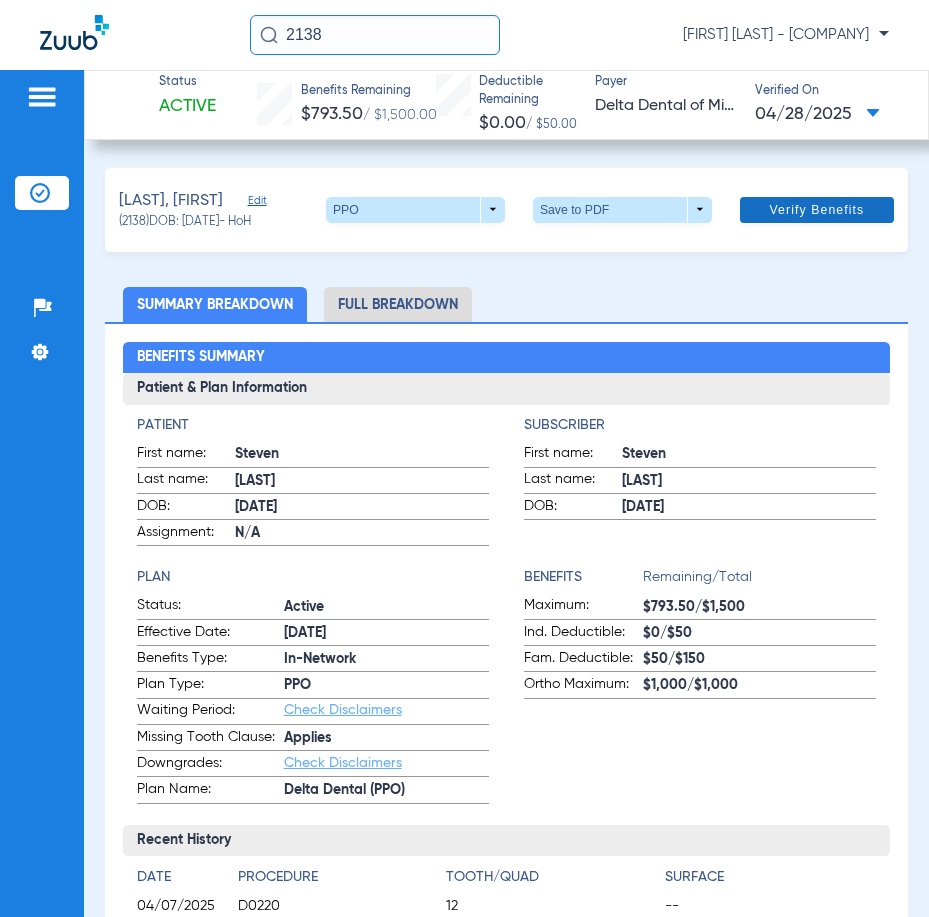 click 